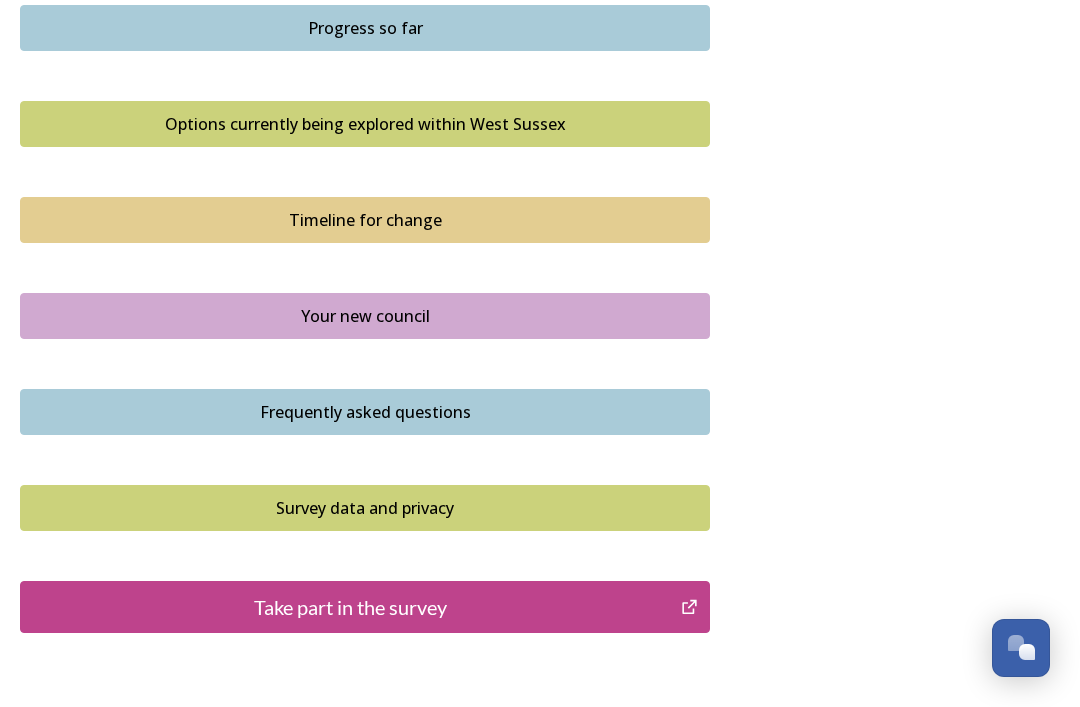 scroll, scrollTop: 1366, scrollLeft: 0, axis: vertical 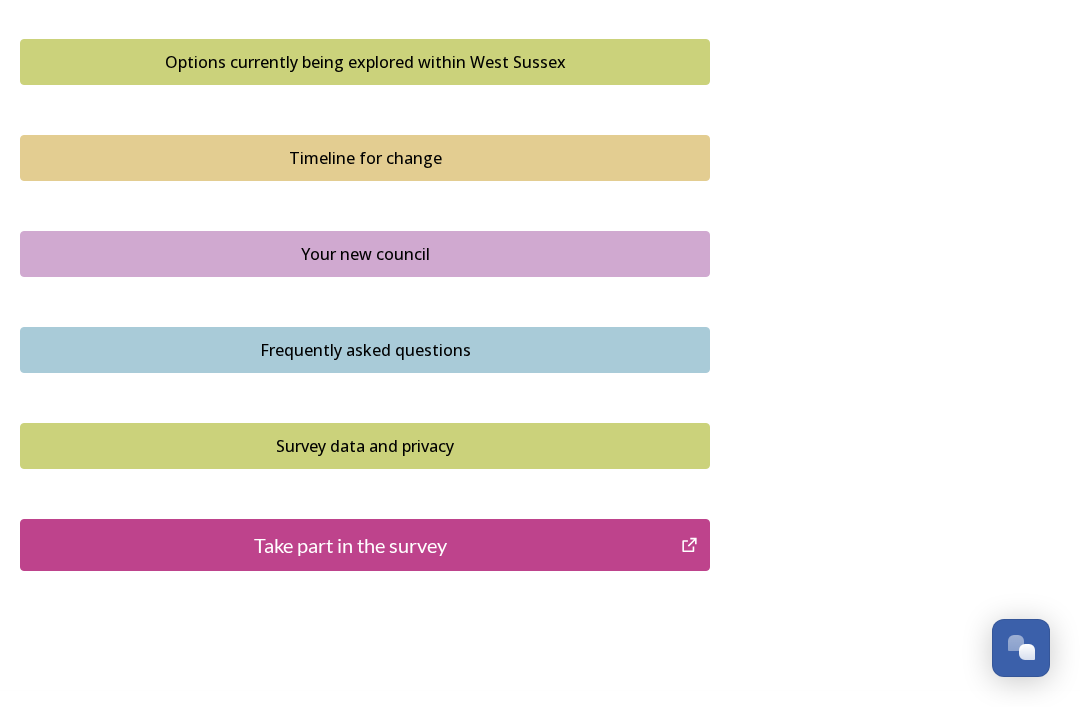 click on "Take part in the survey" at bounding box center [350, 545] 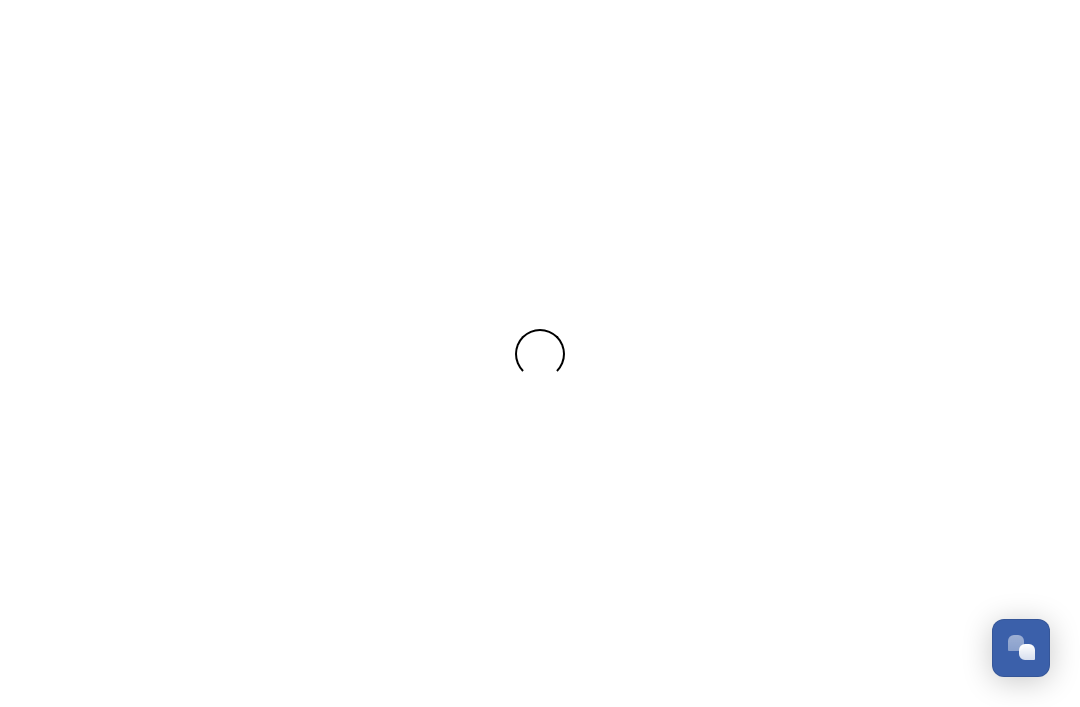 scroll, scrollTop: 0, scrollLeft: 0, axis: both 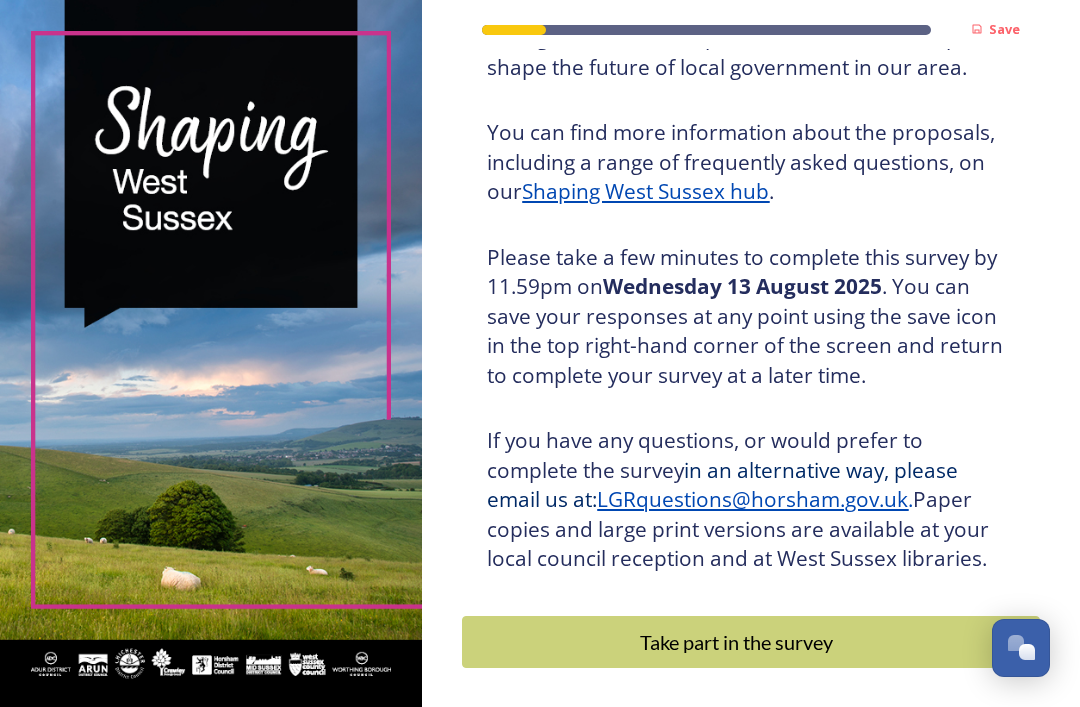 click on "Take part in the survey" at bounding box center [736, 642] 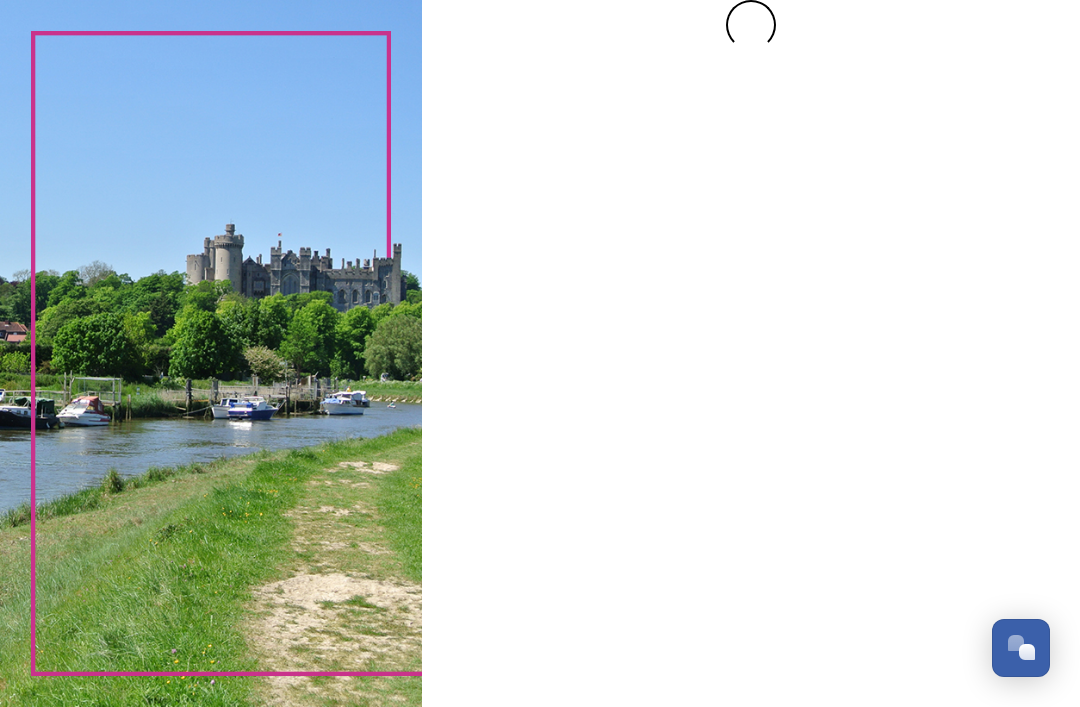scroll, scrollTop: 0, scrollLeft: 0, axis: both 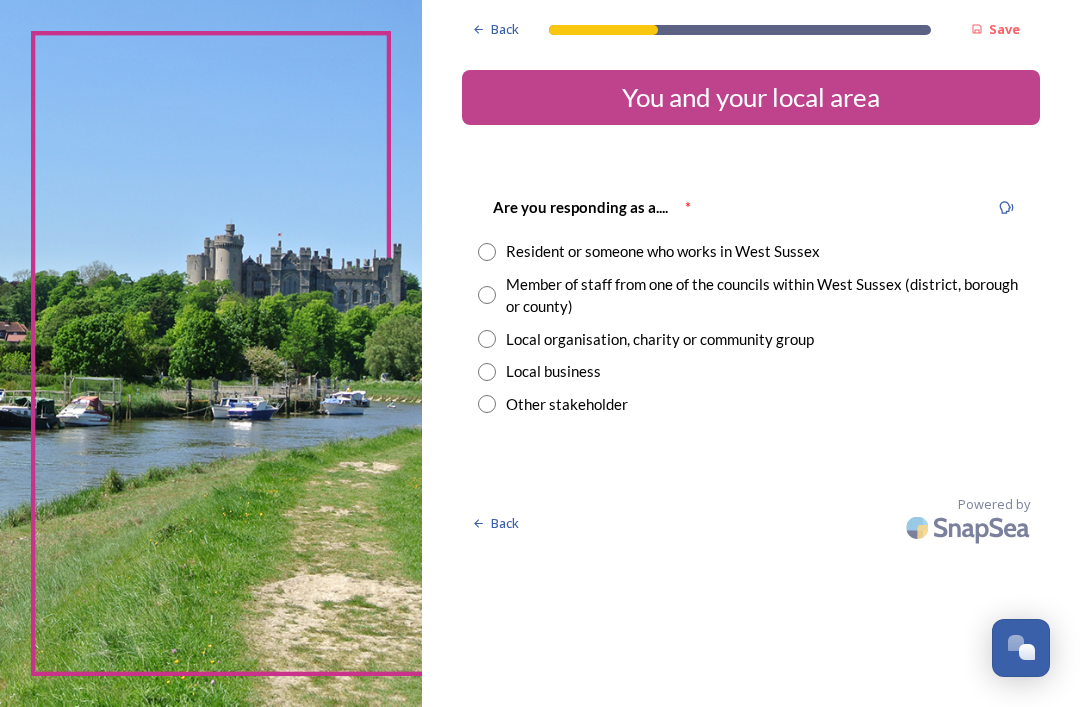 click at bounding box center (487, 252) 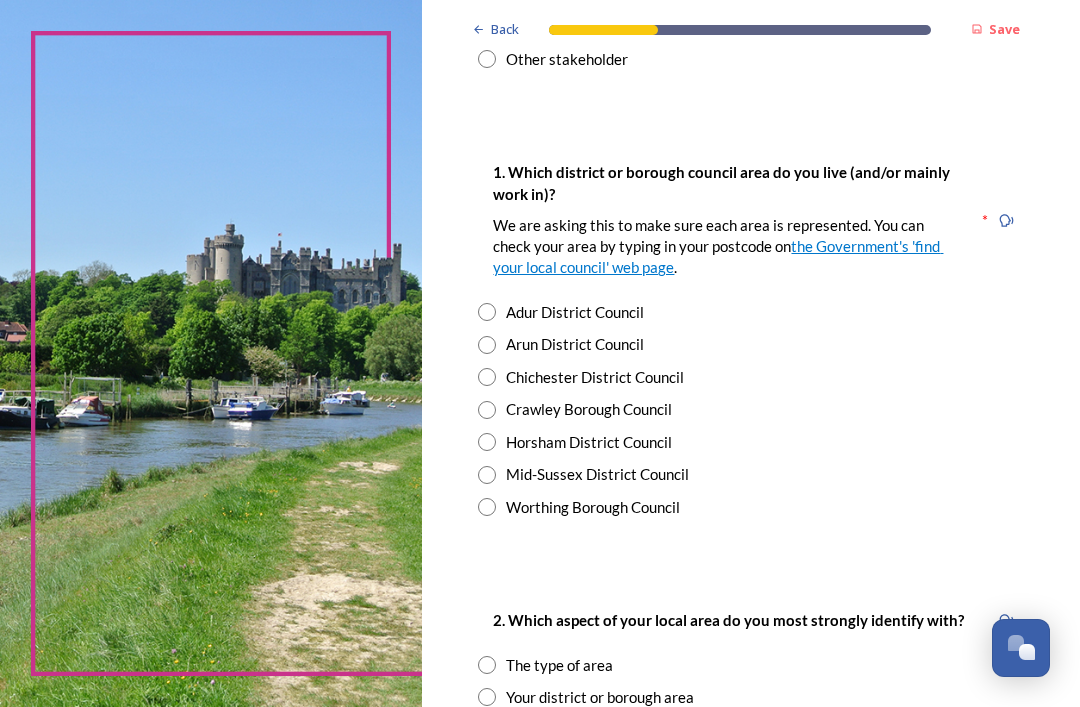 scroll, scrollTop: 345, scrollLeft: 0, axis: vertical 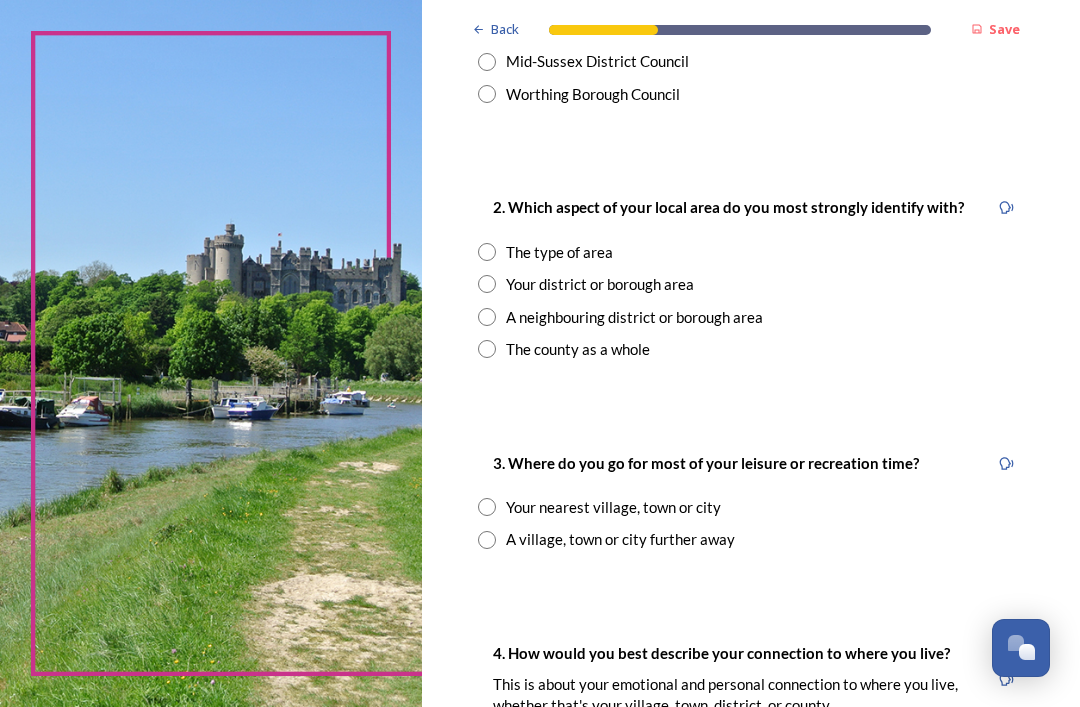 click at bounding box center [487, 284] 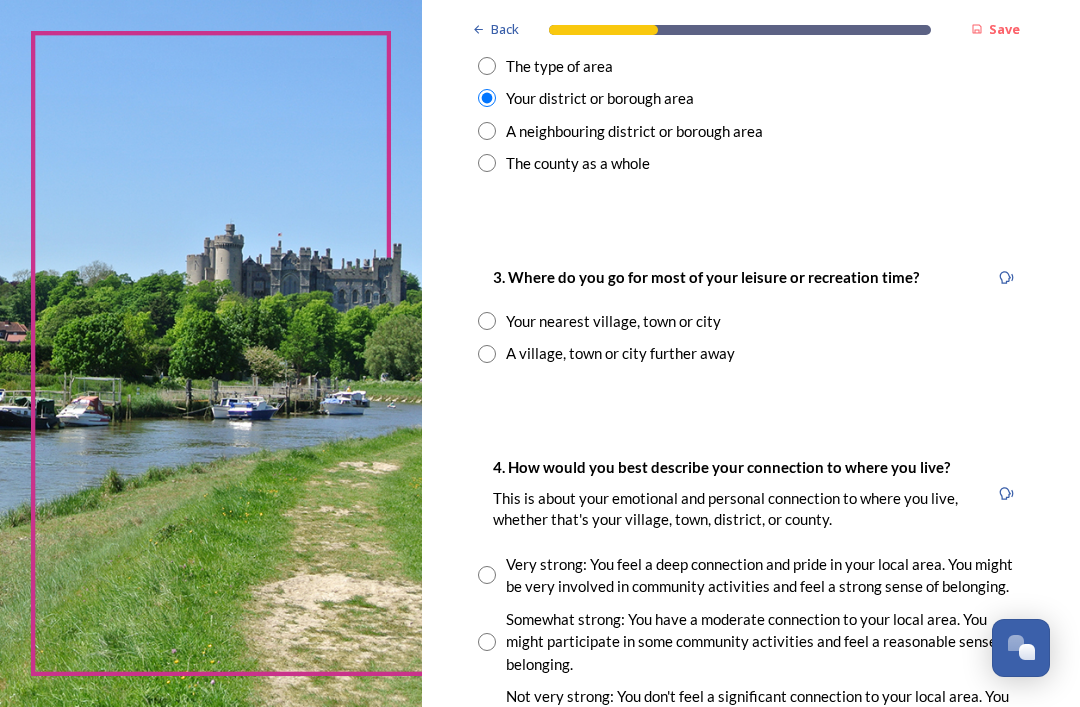 scroll, scrollTop: 944, scrollLeft: 0, axis: vertical 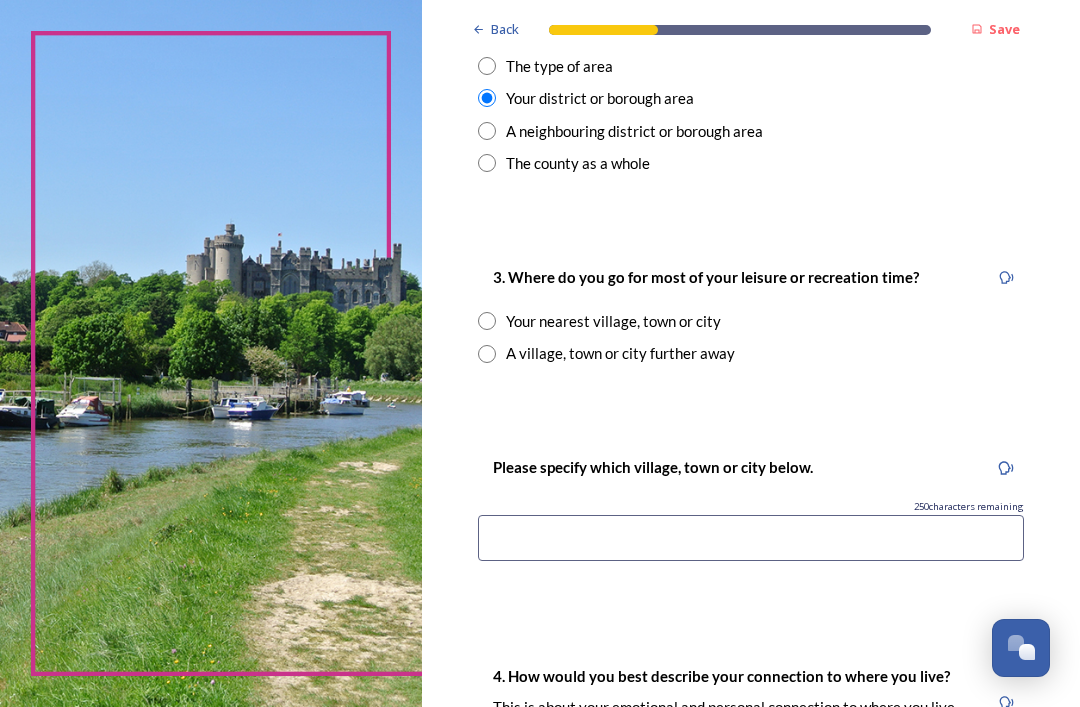 radio on "true" 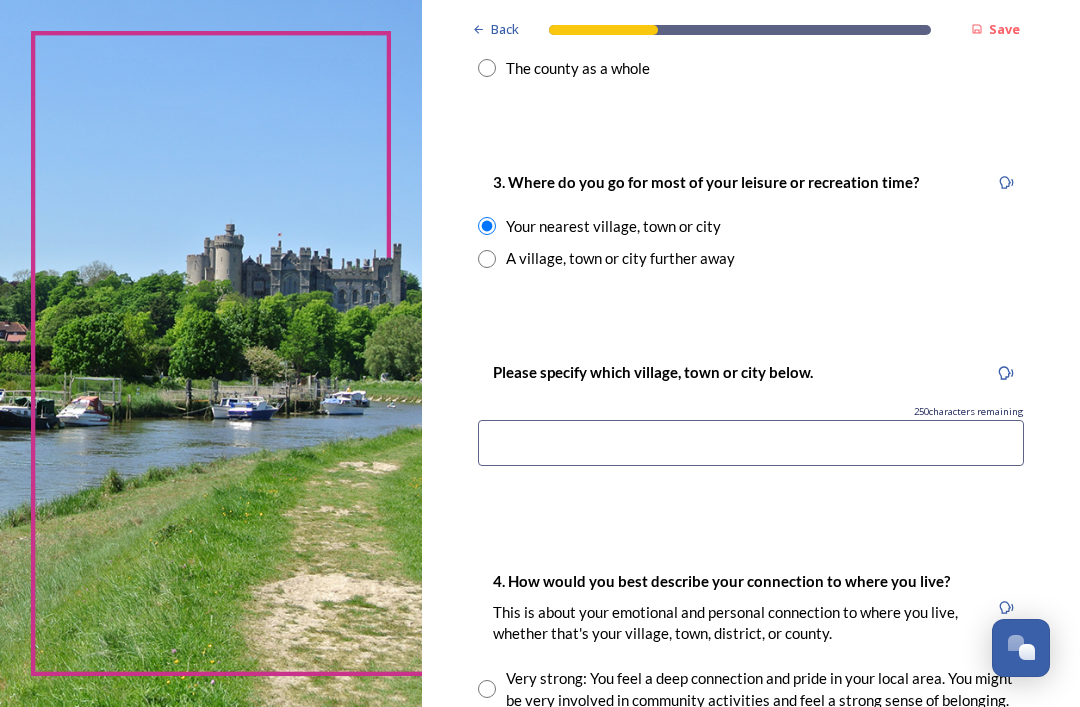 scroll, scrollTop: 1039, scrollLeft: 0, axis: vertical 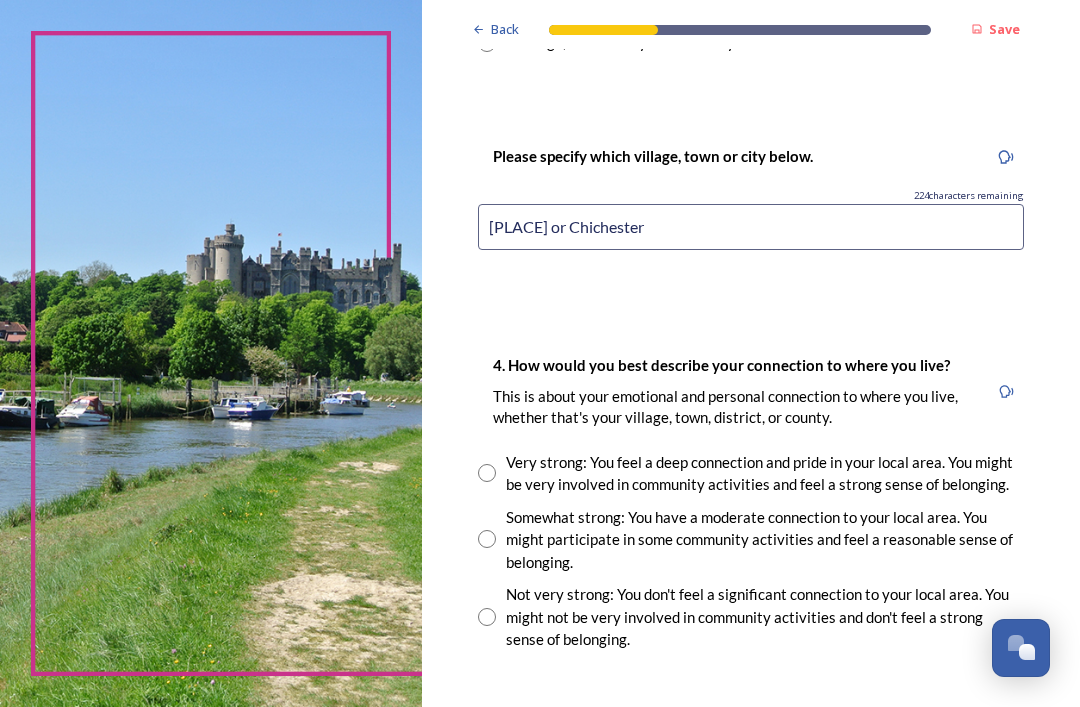 type on "[PLACE] or Chichester" 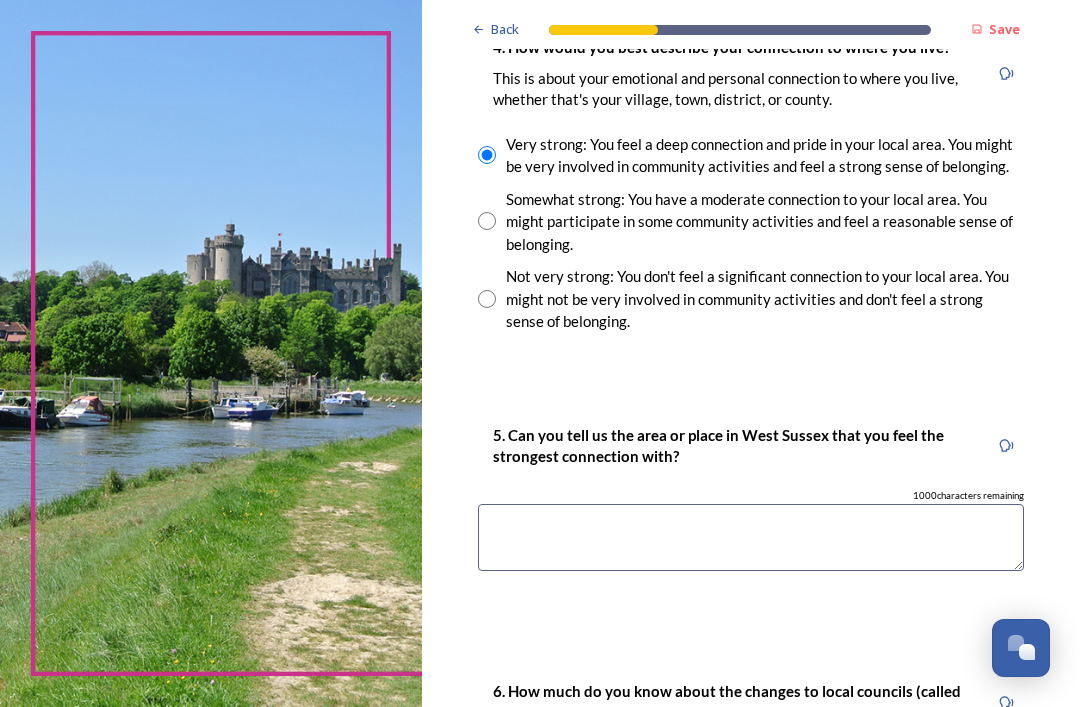 scroll, scrollTop: 1573, scrollLeft: 0, axis: vertical 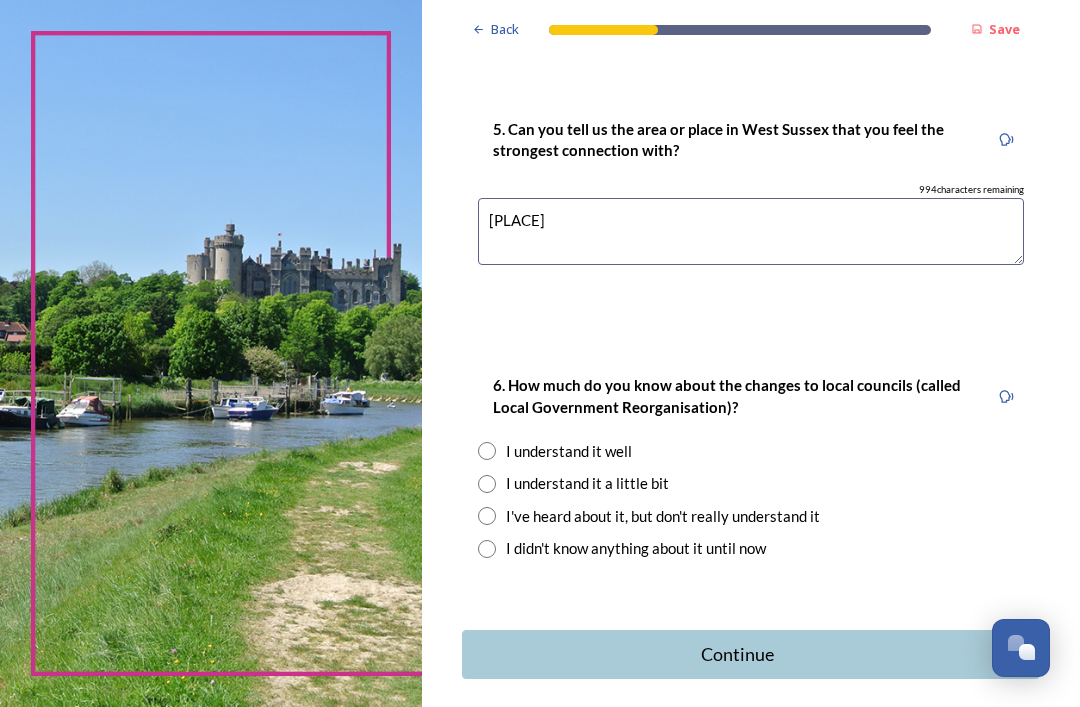 type on "[PLACE]" 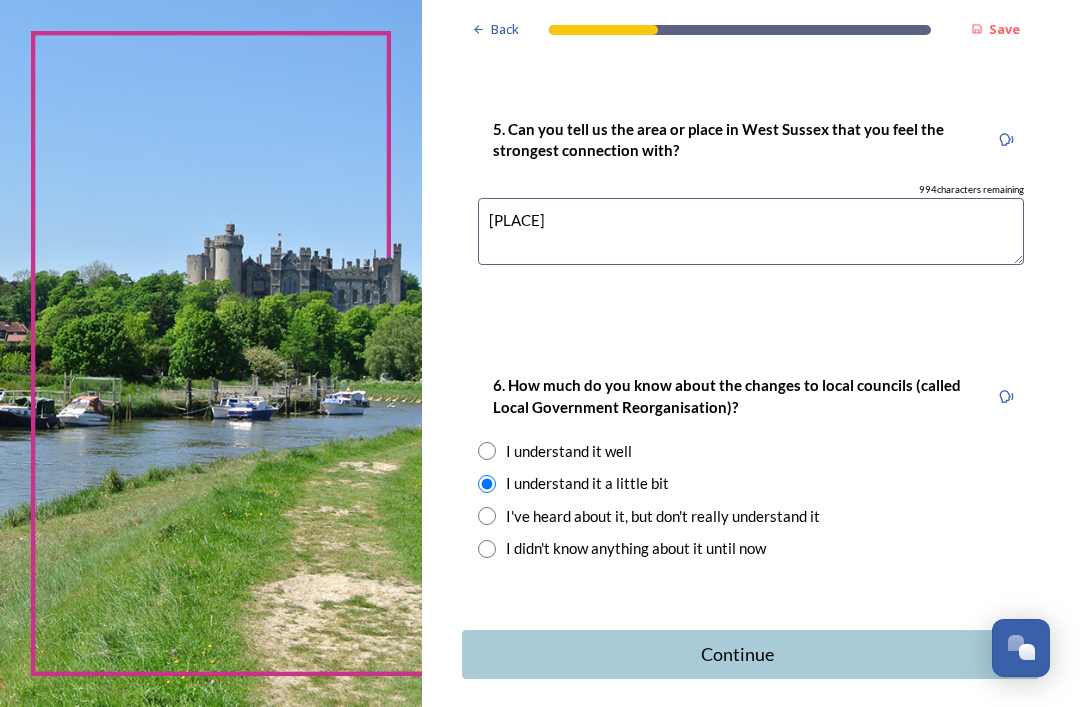 click on "Continue" at bounding box center [737, 654] 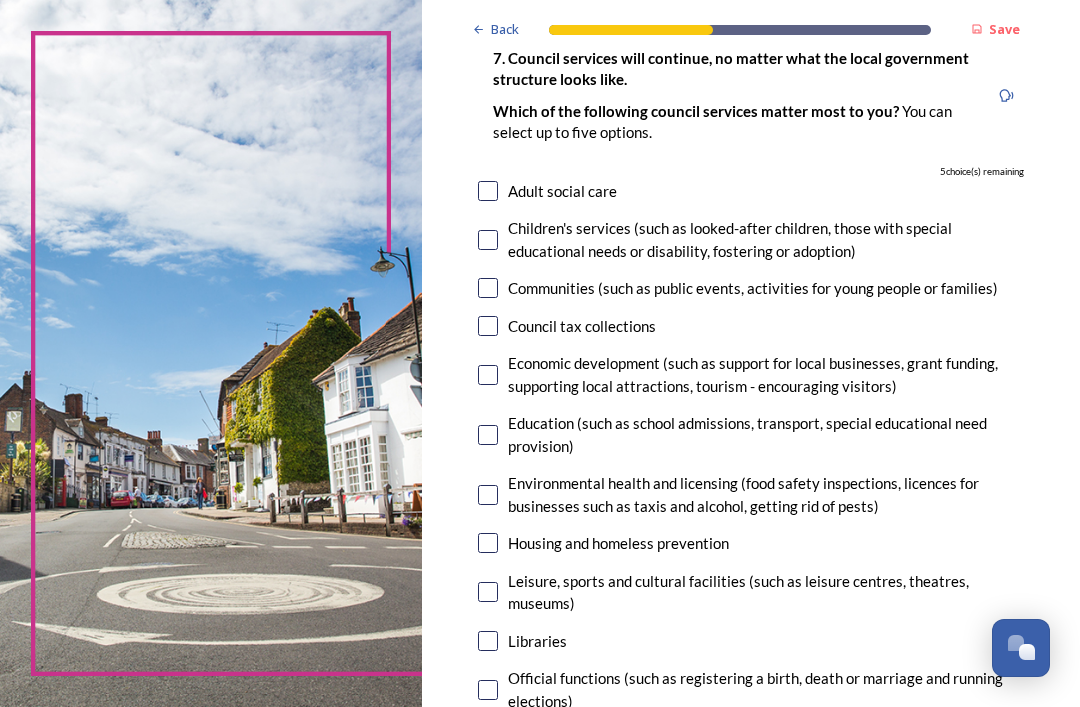 scroll, scrollTop: 149, scrollLeft: 0, axis: vertical 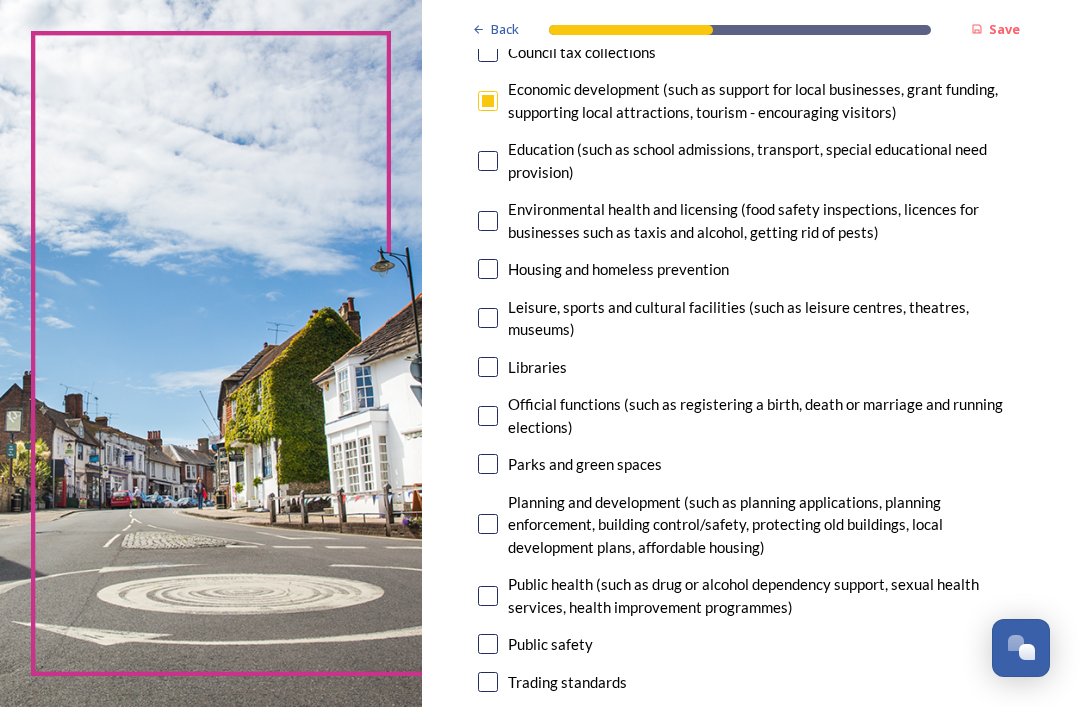 click at bounding box center (488, 318) 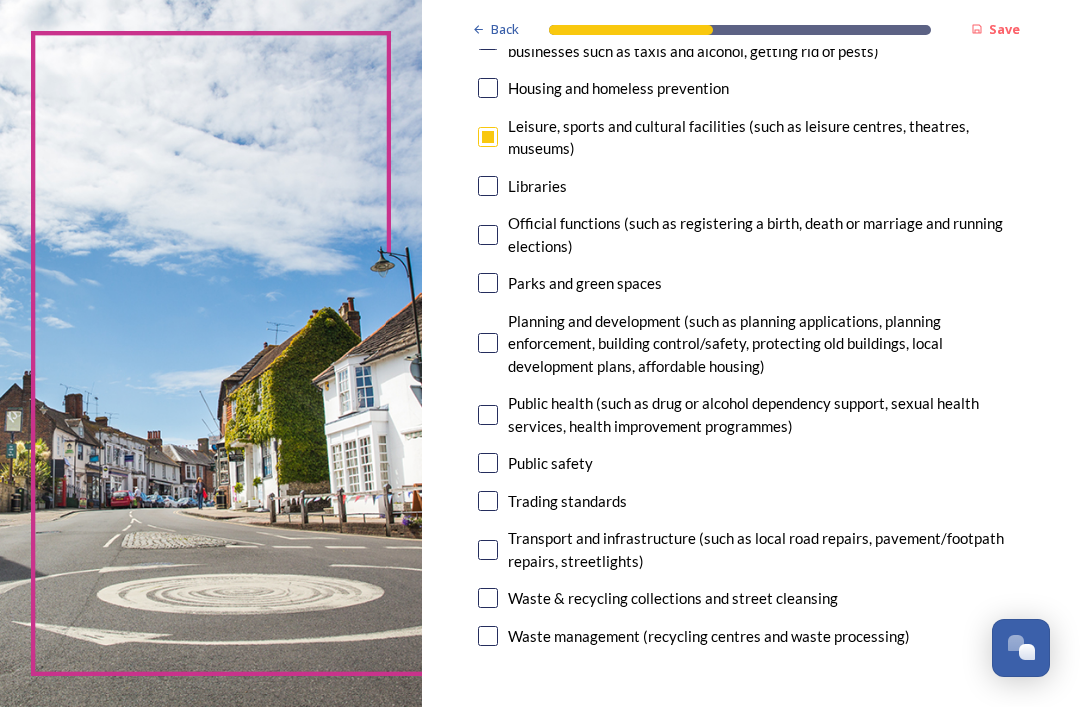 scroll, scrollTop: 604, scrollLeft: 0, axis: vertical 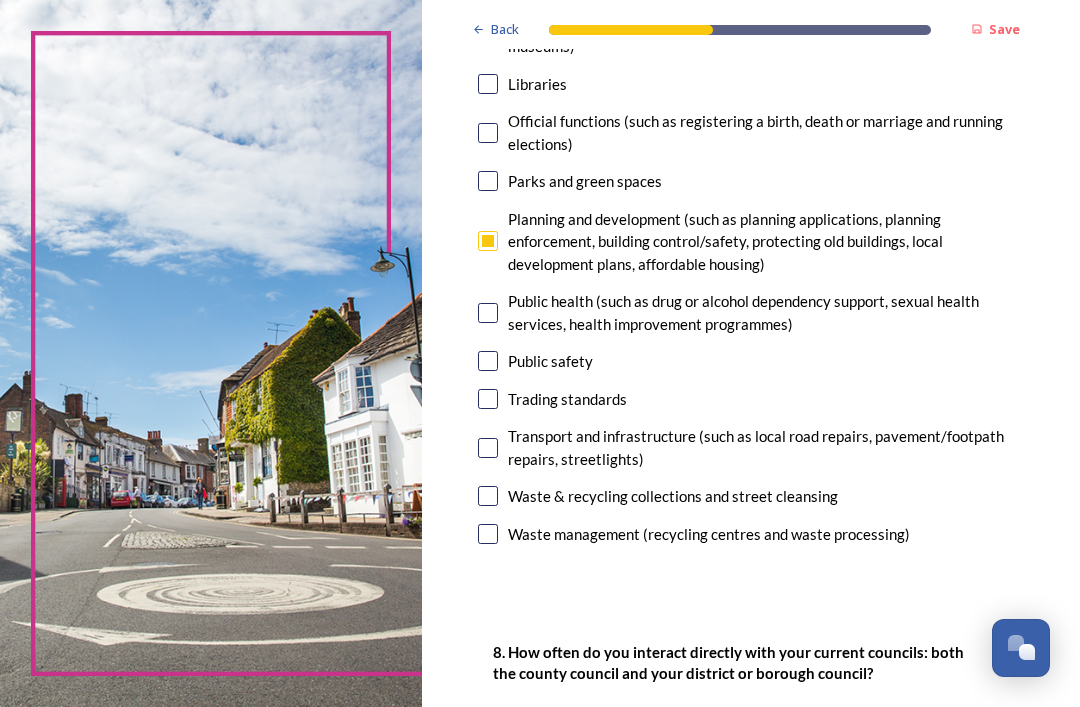 click at bounding box center [488, 448] 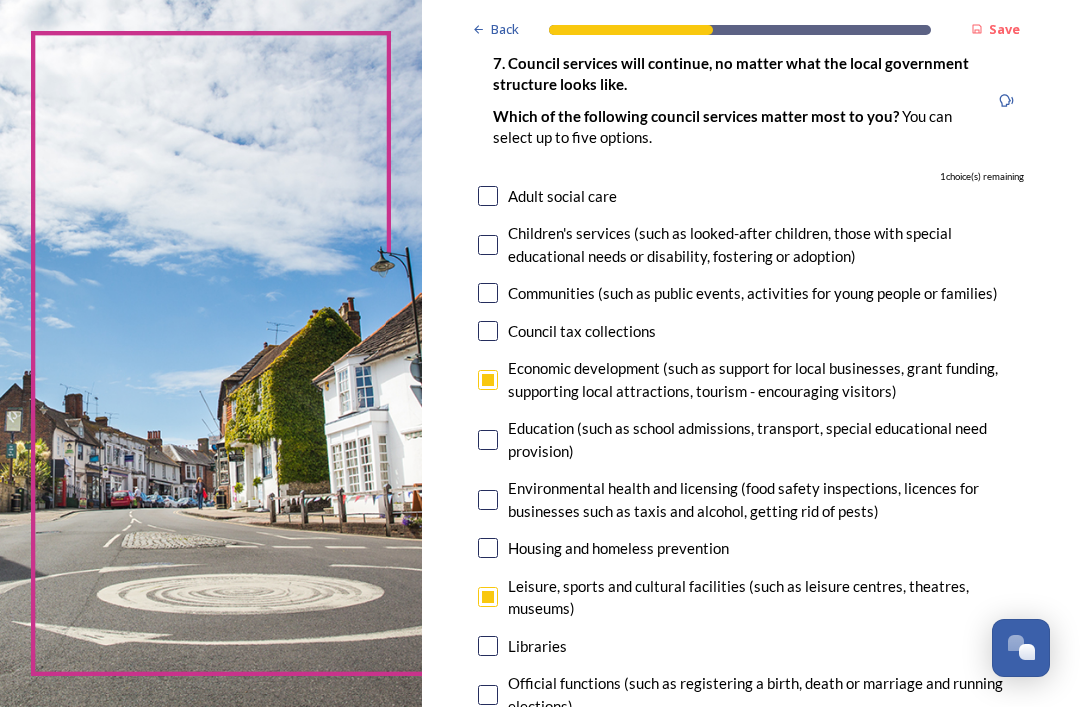 scroll, scrollTop: 144, scrollLeft: 0, axis: vertical 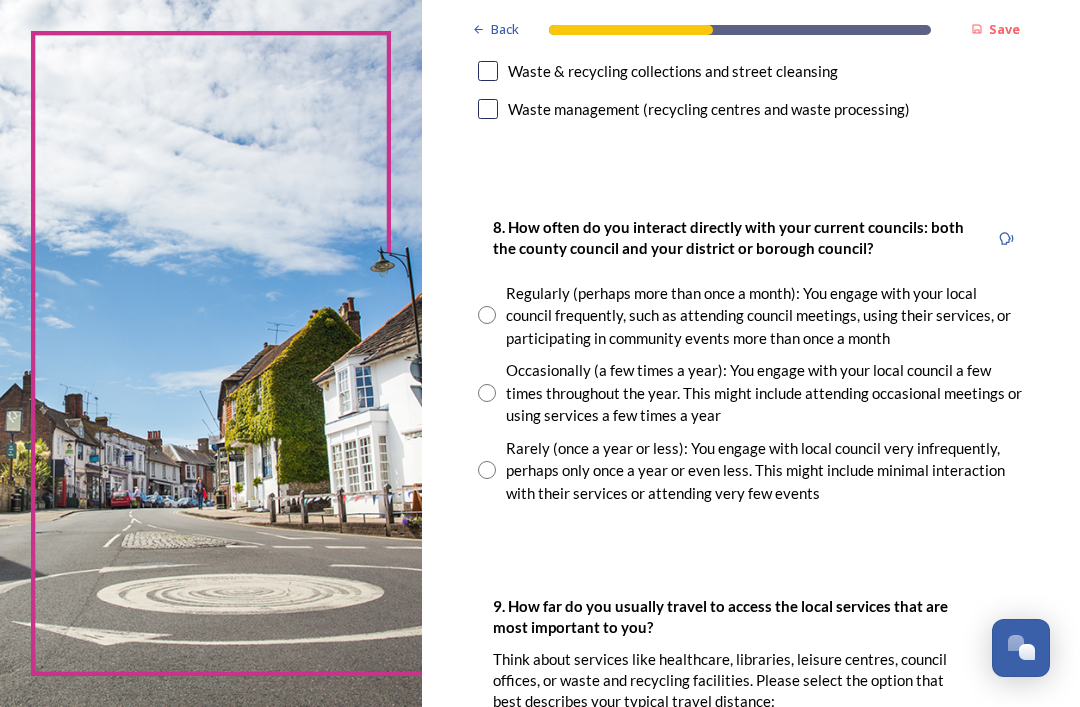 click at bounding box center (487, 393) 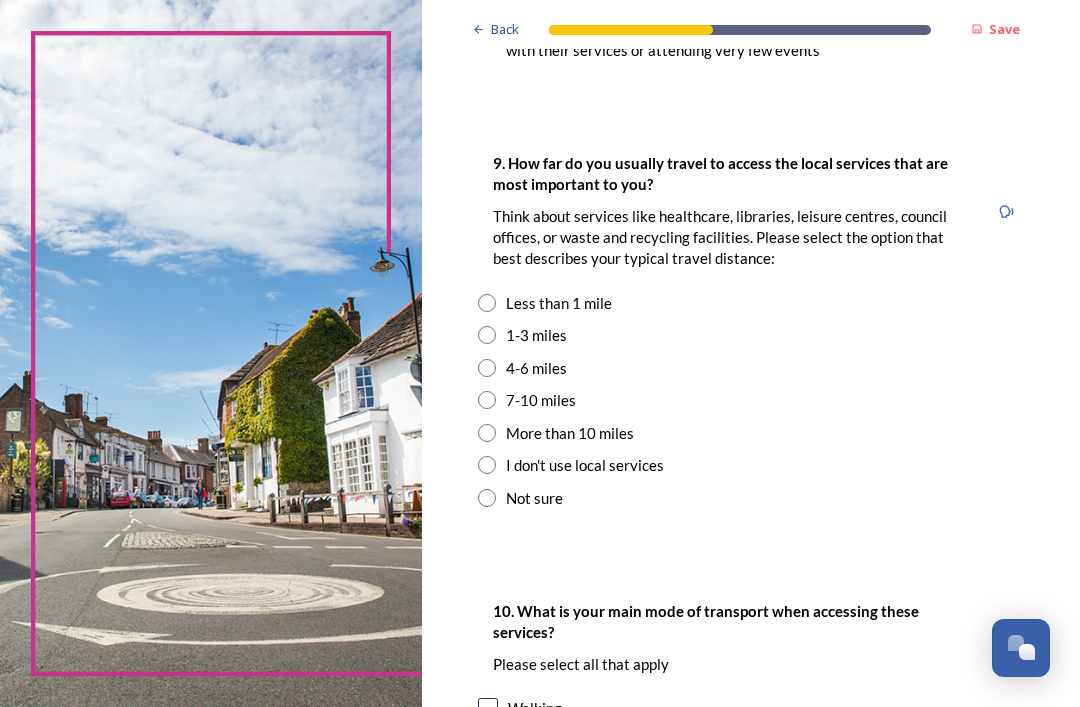 scroll, scrollTop: 1576, scrollLeft: 0, axis: vertical 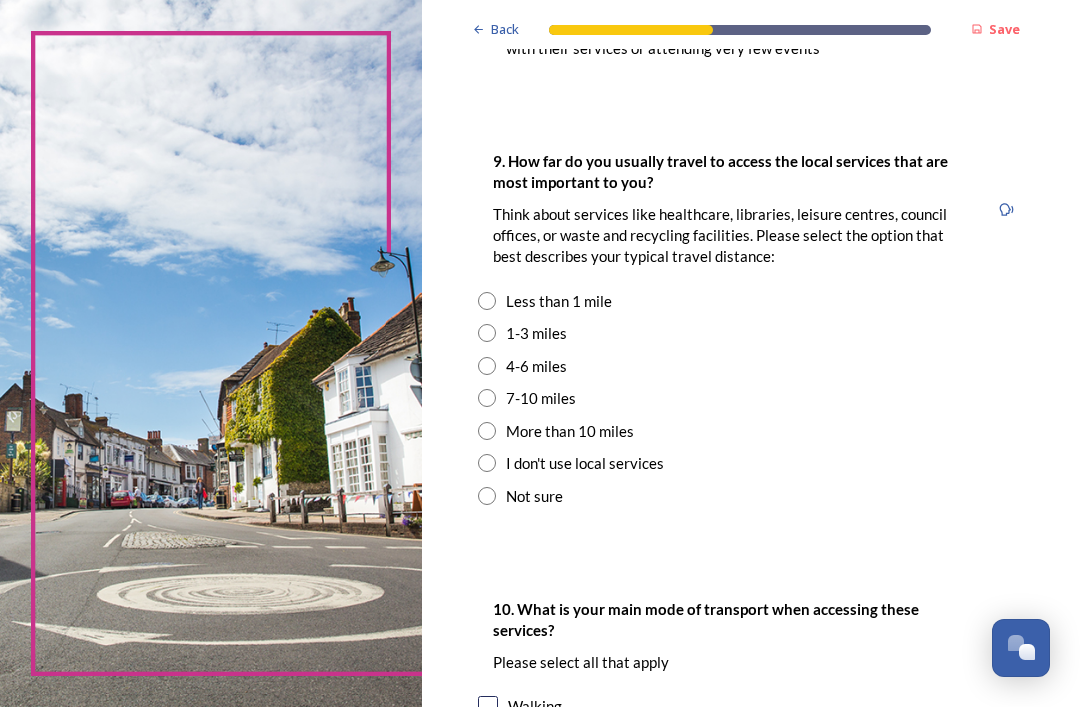 click at bounding box center [487, 366] 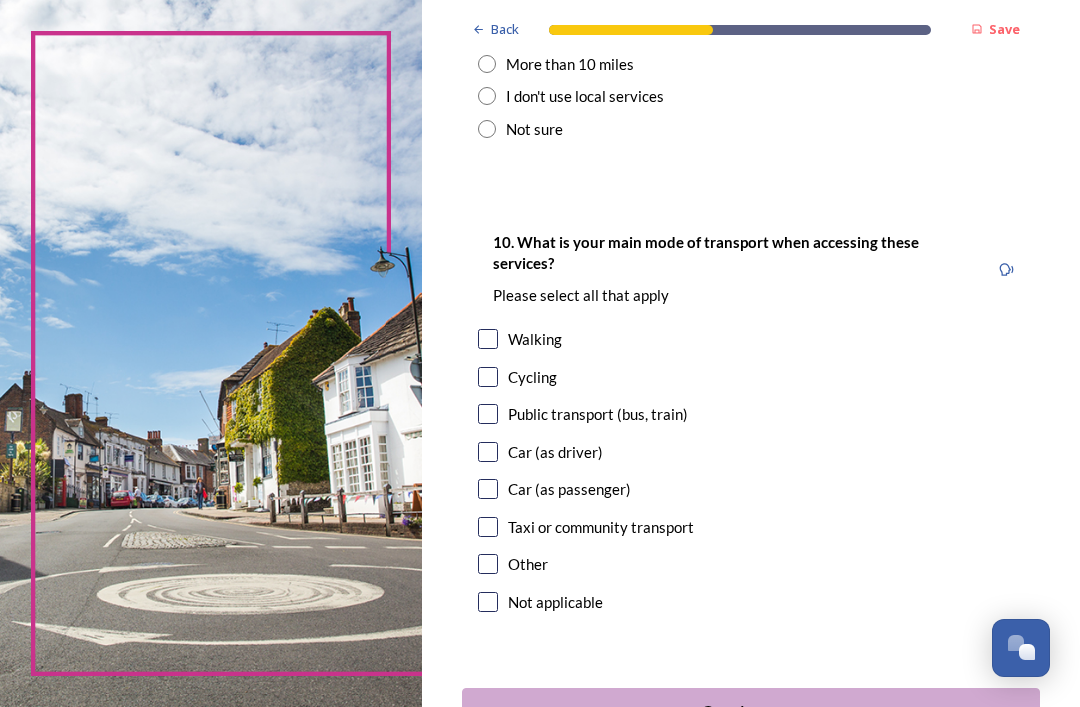 scroll, scrollTop: 1943, scrollLeft: 0, axis: vertical 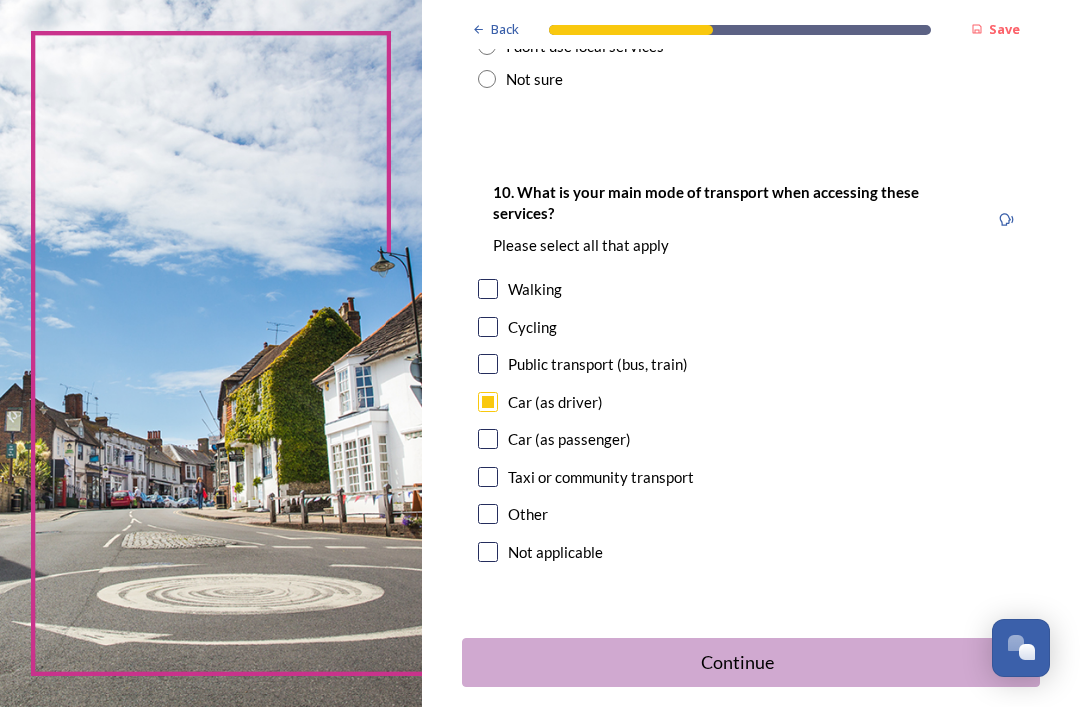 click on "Continue" at bounding box center [737, 662] 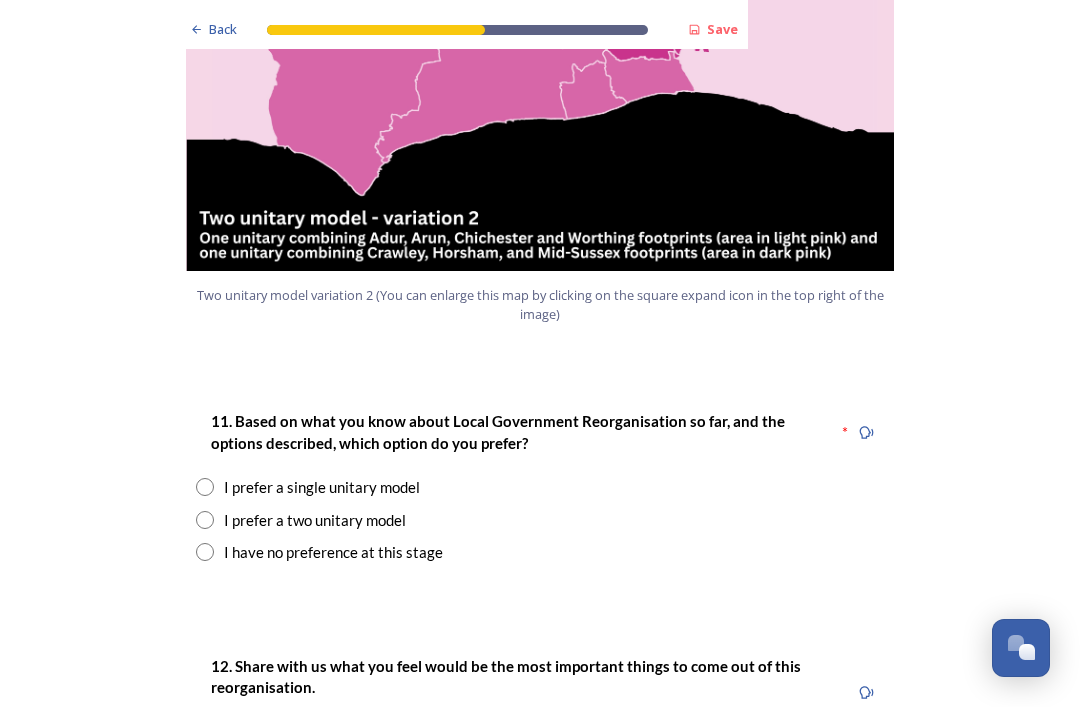 scroll, scrollTop: 2329, scrollLeft: 0, axis: vertical 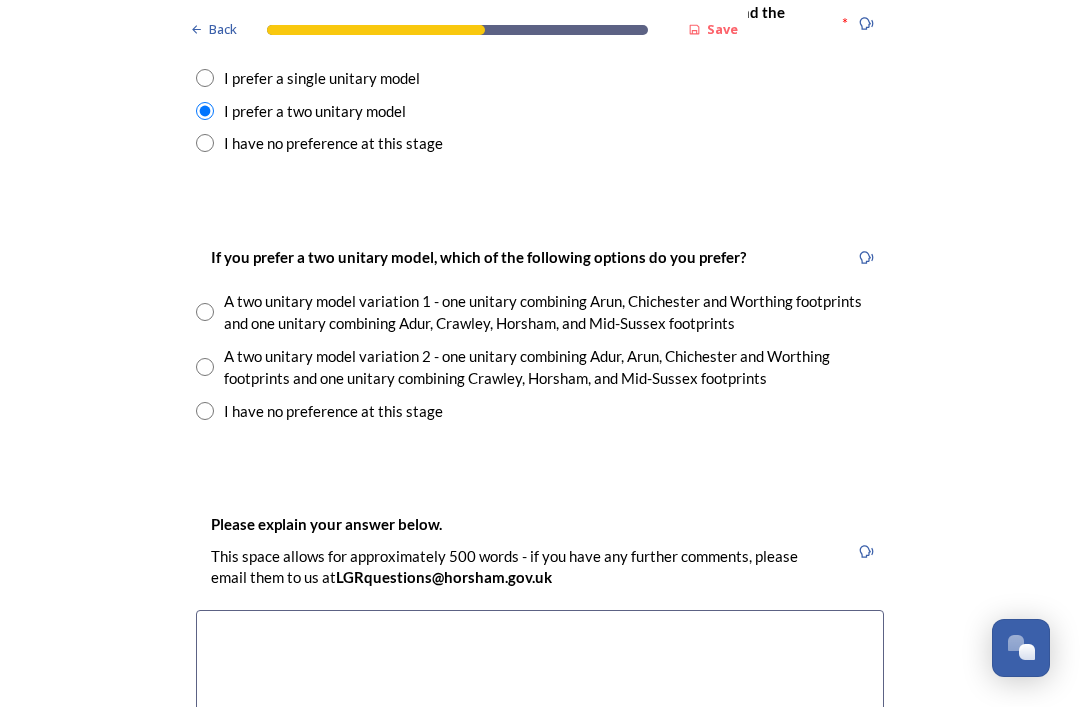 click at bounding box center [205, 312] 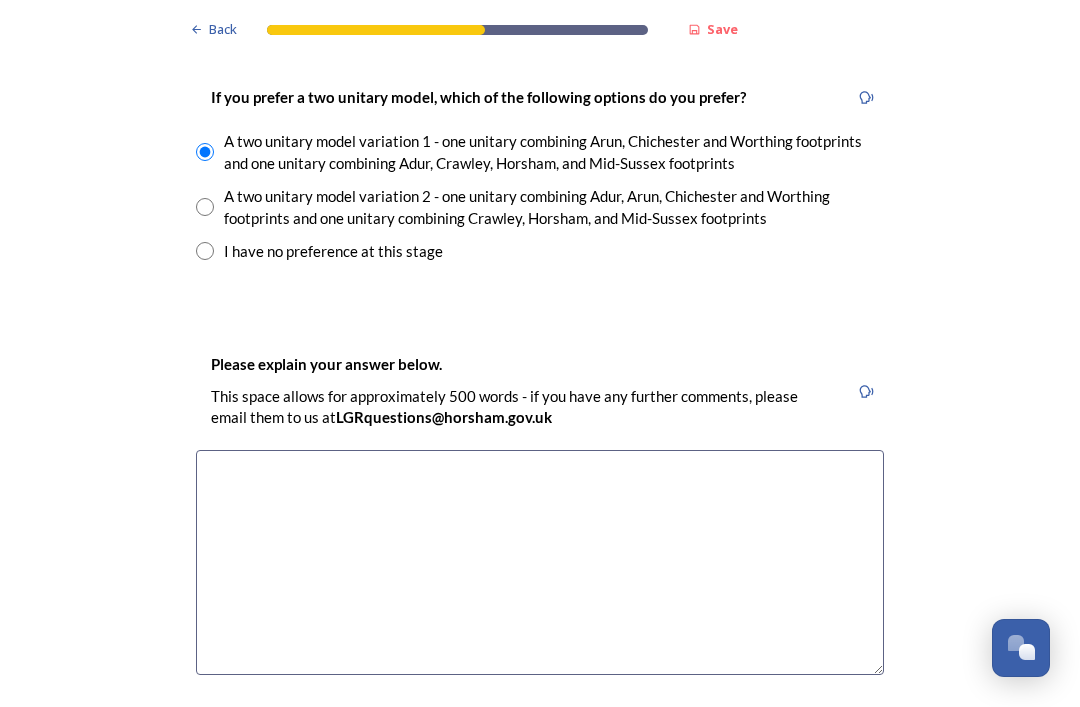 scroll, scrollTop: 2908, scrollLeft: 0, axis: vertical 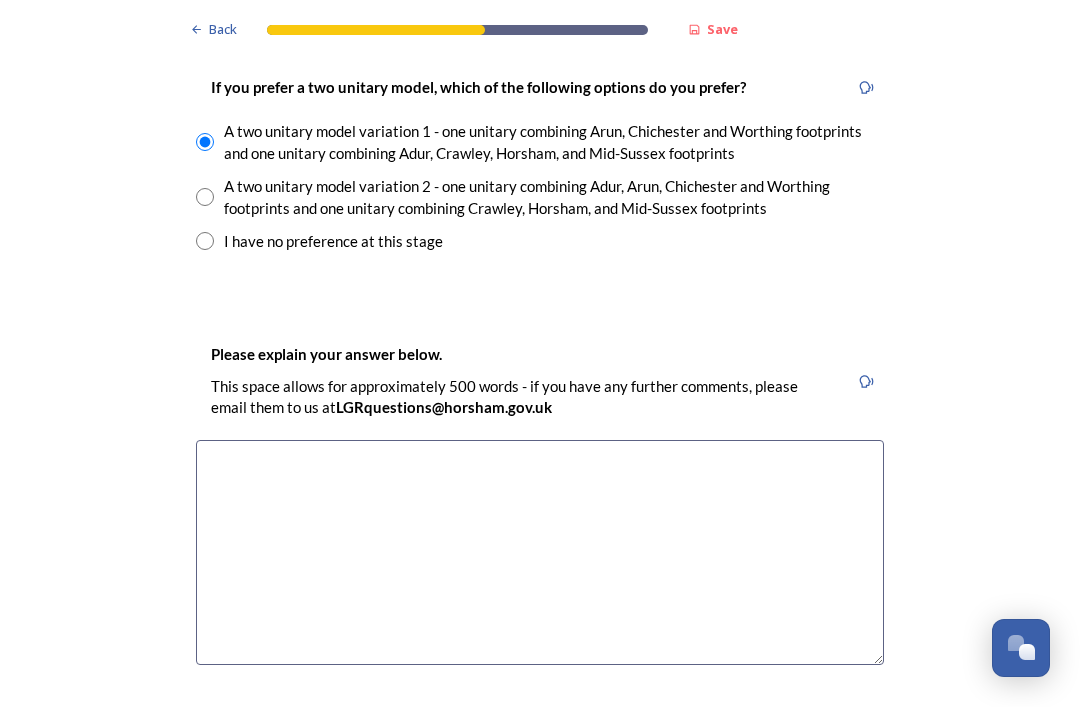 click at bounding box center [540, 552] 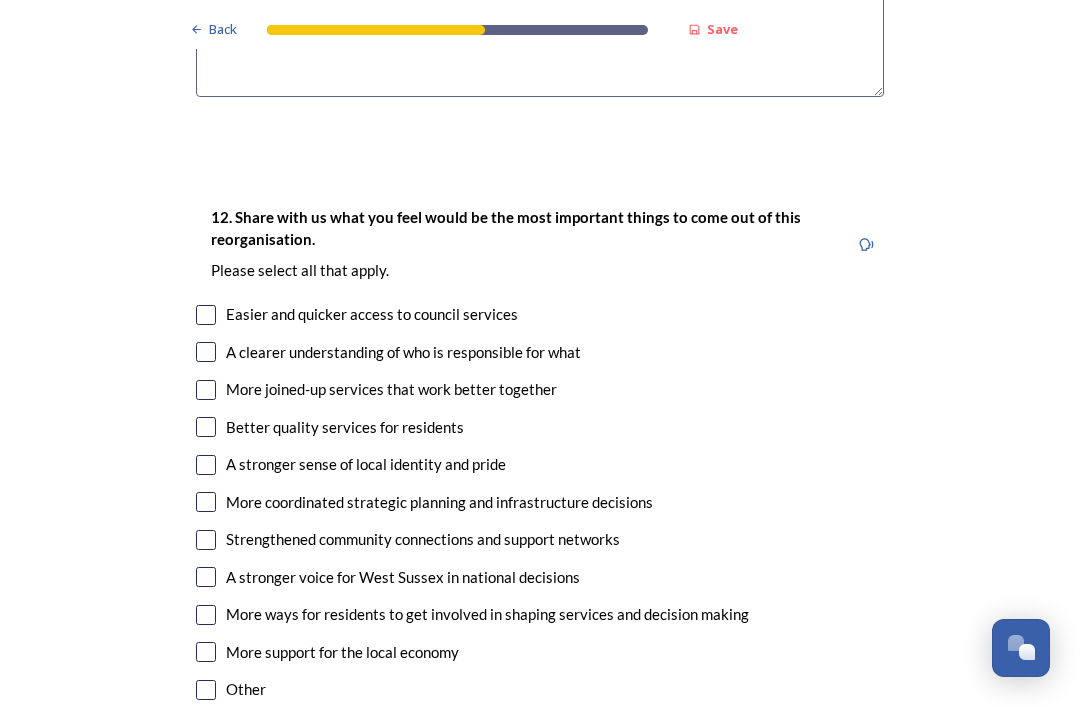 scroll, scrollTop: 3477, scrollLeft: 0, axis: vertical 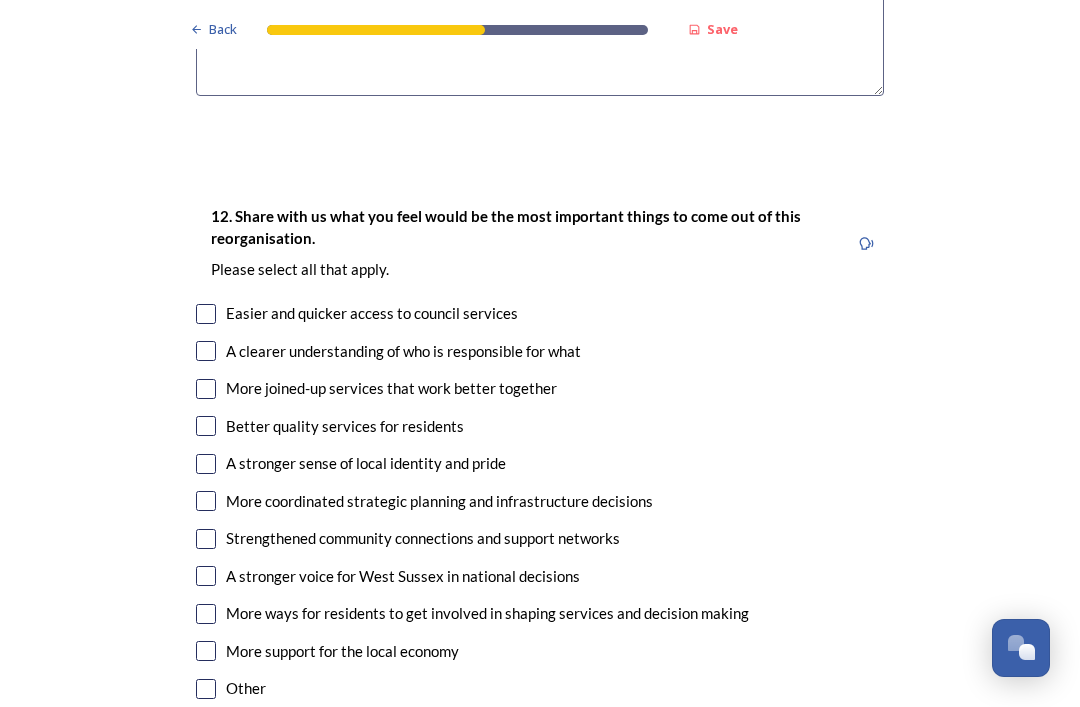 type on "I think [LOCATION] areas are specialised areas and need very different management to inland areas." 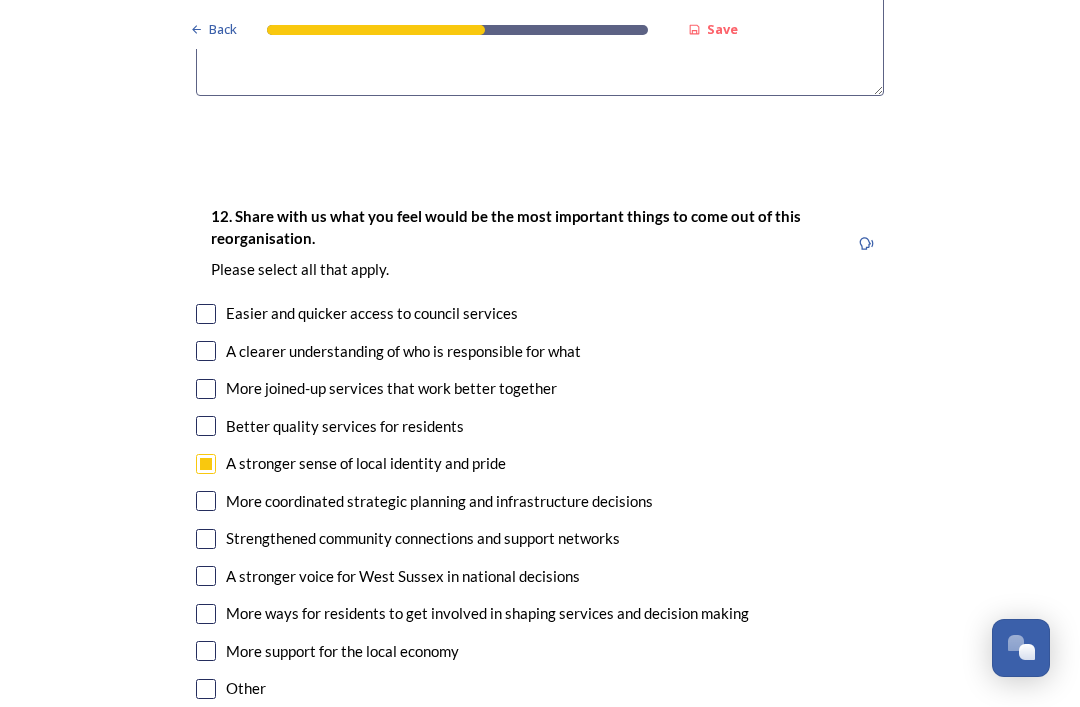 click at bounding box center [206, 501] 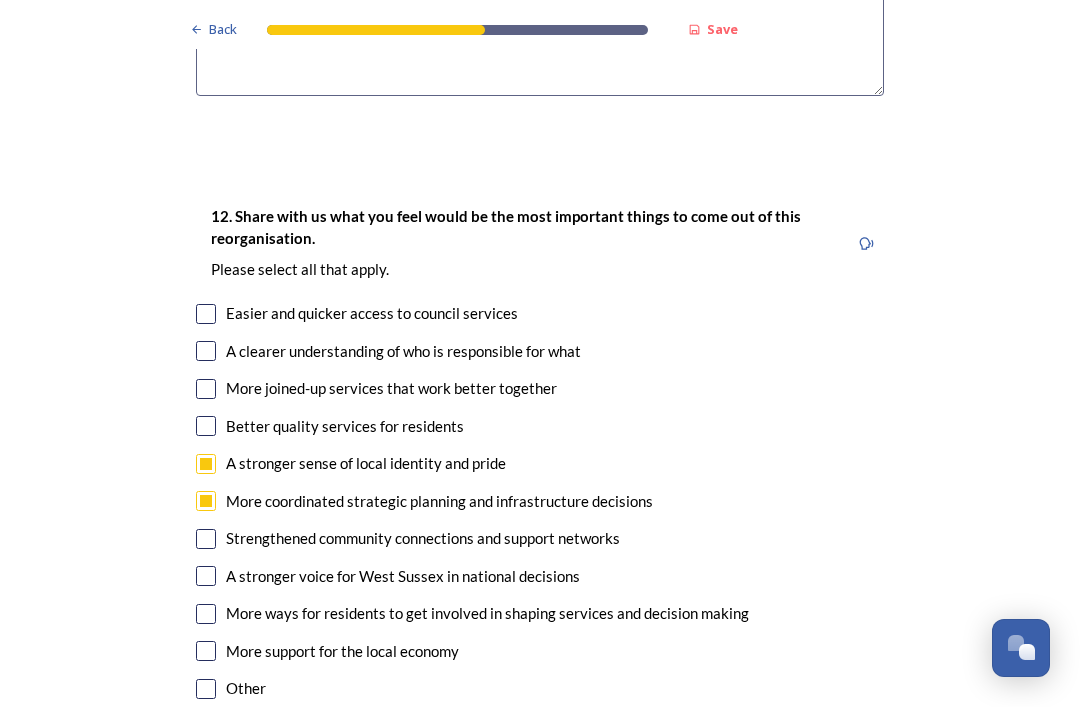 click at bounding box center [206, 389] 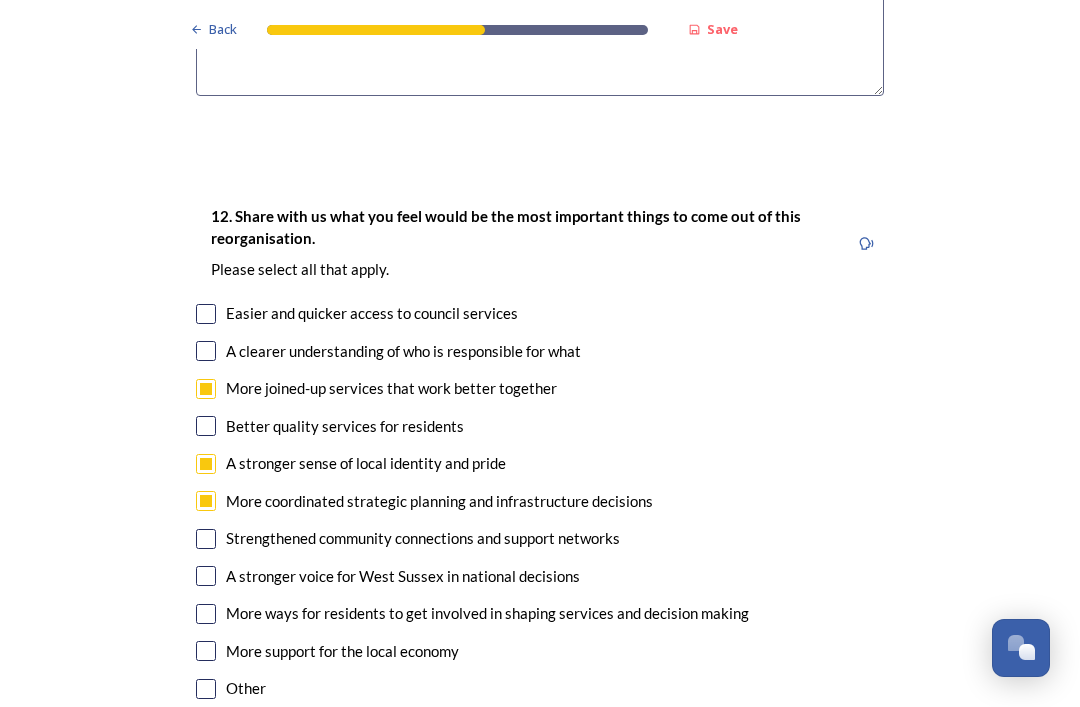 click at bounding box center [206, 389] 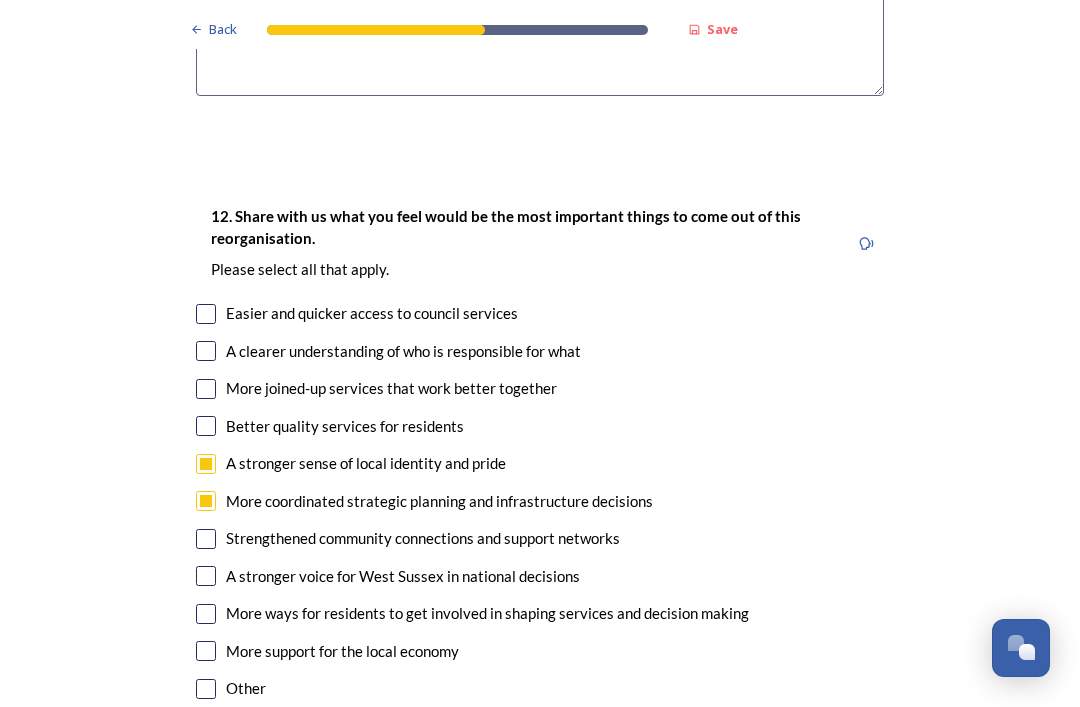click at bounding box center [206, 426] 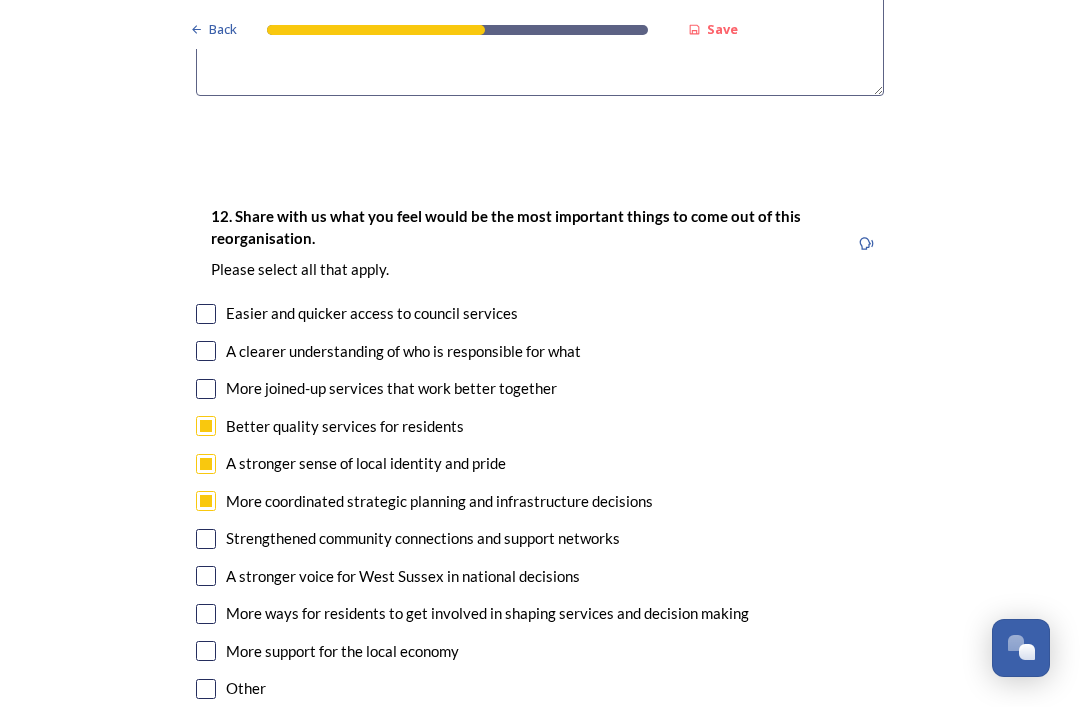 click at bounding box center [206, 389] 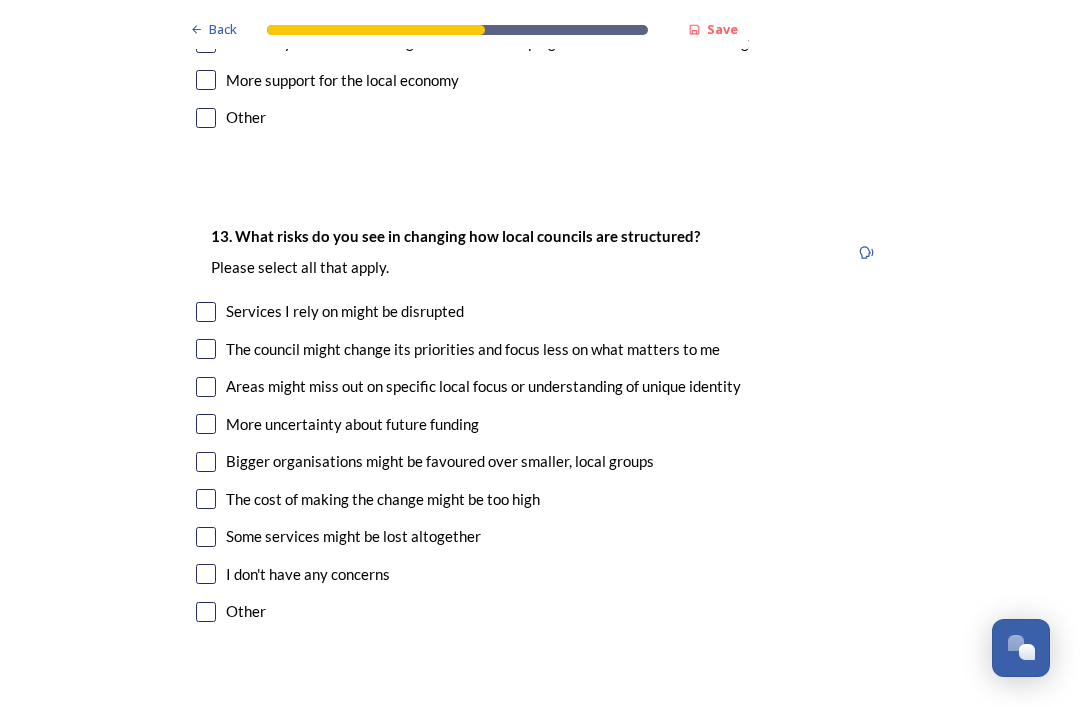 scroll, scrollTop: 4048, scrollLeft: 0, axis: vertical 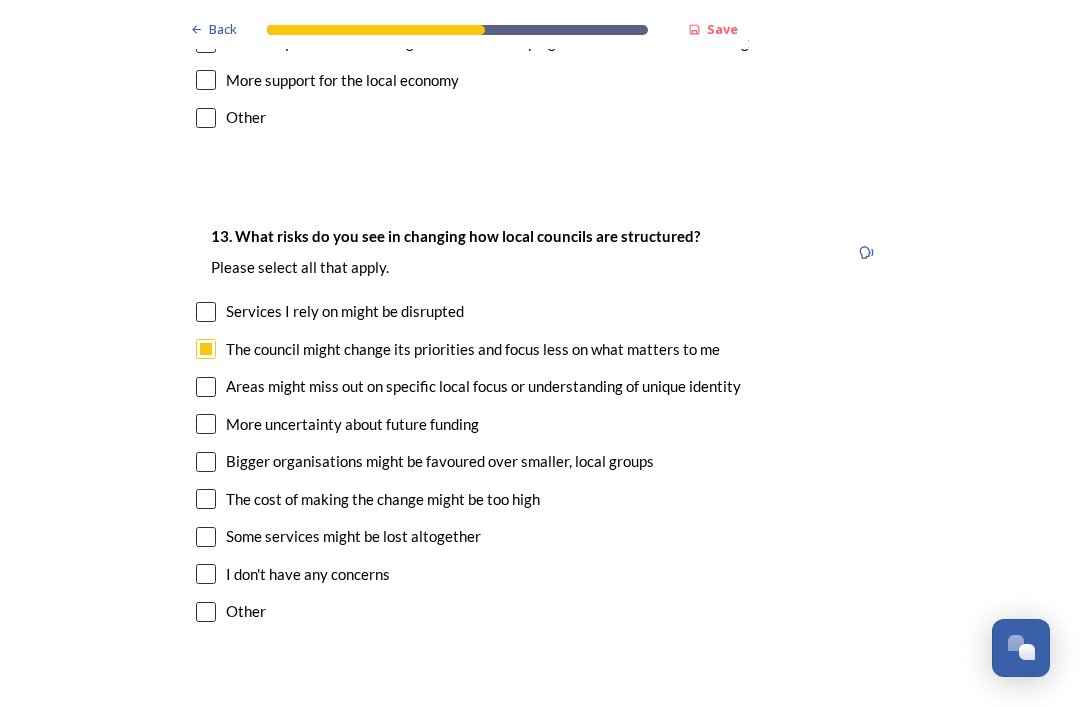 click at bounding box center [206, 387] 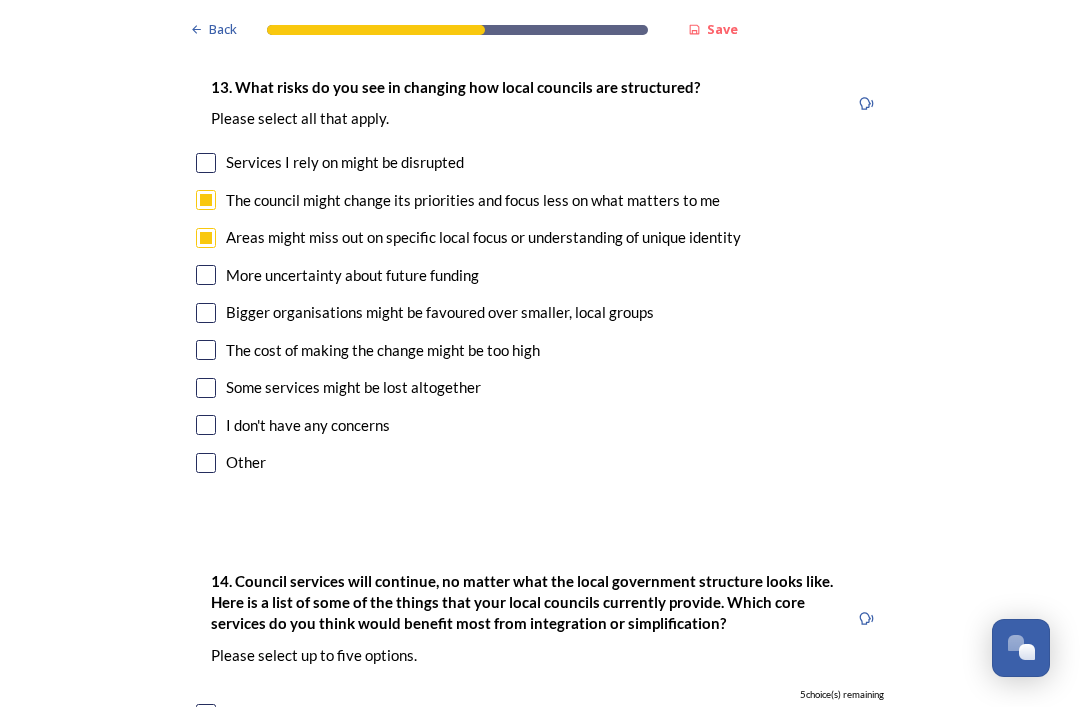 scroll, scrollTop: 4197, scrollLeft: 0, axis: vertical 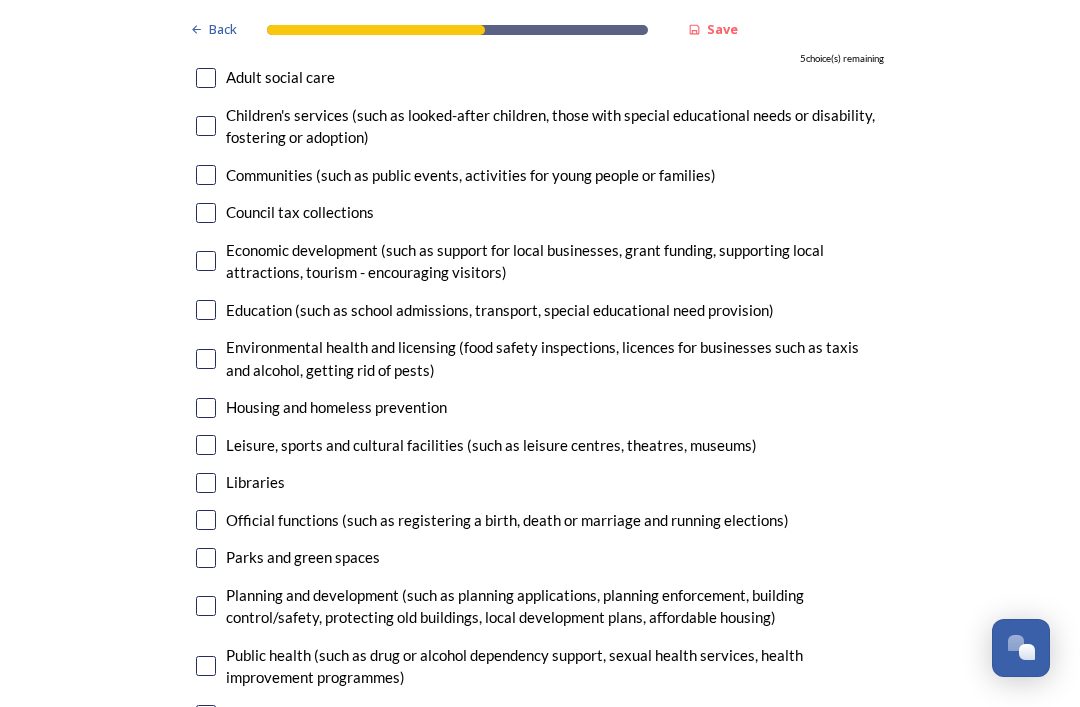 click at bounding box center (206, 261) 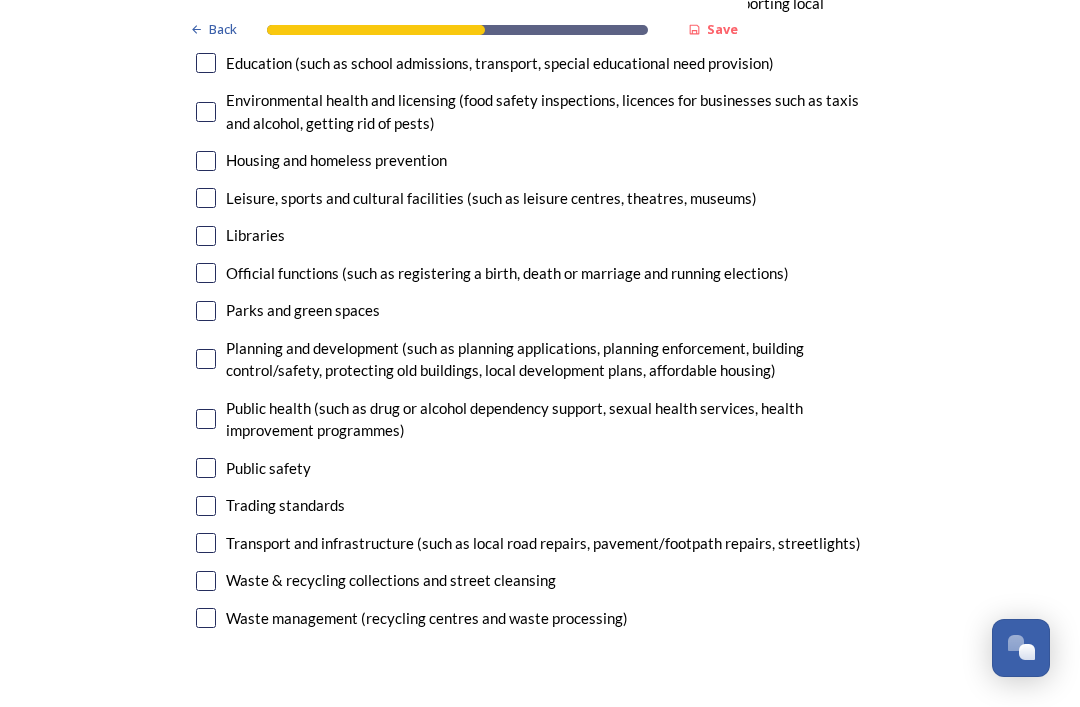 scroll, scrollTop: 5080, scrollLeft: 0, axis: vertical 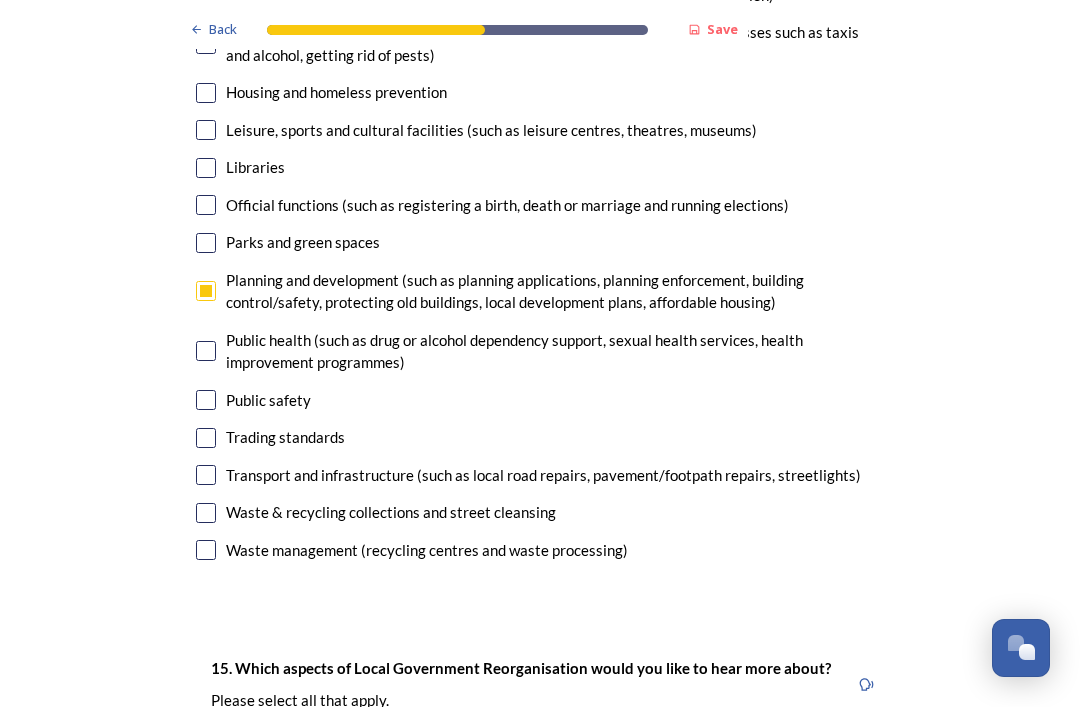 click at bounding box center [206, 475] 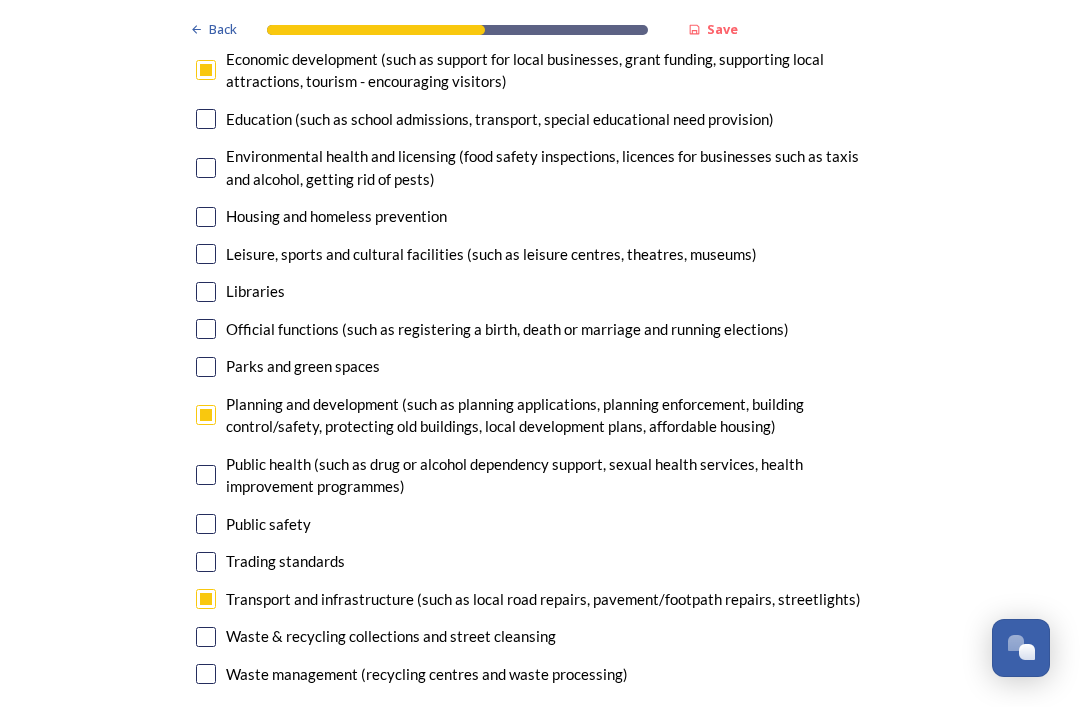 scroll, scrollTop: 5024, scrollLeft: 0, axis: vertical 